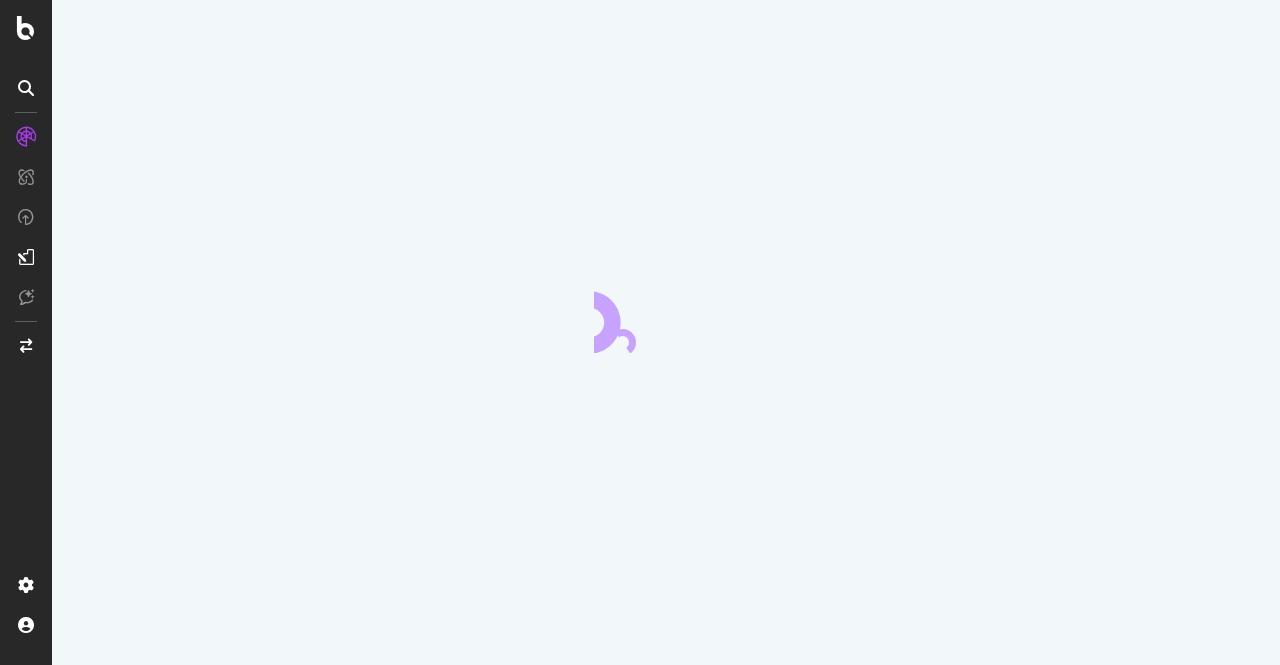 scroll, scrollTop: 0, scrollLeft: 0, axis: both 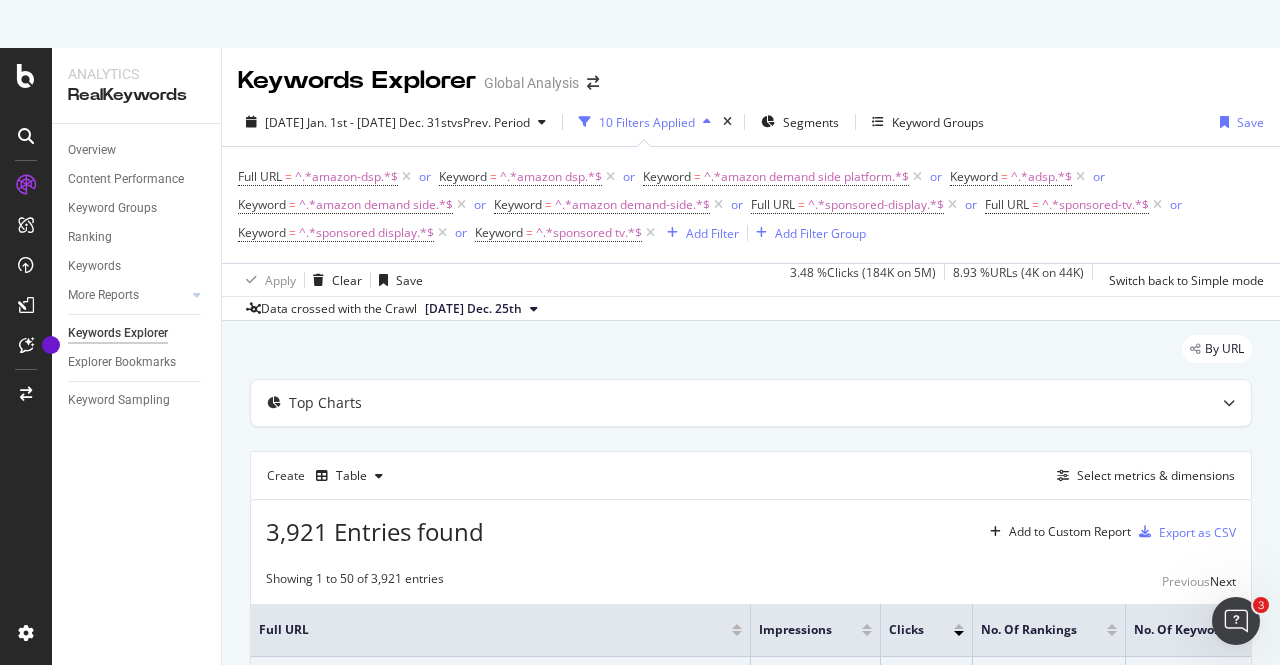 click 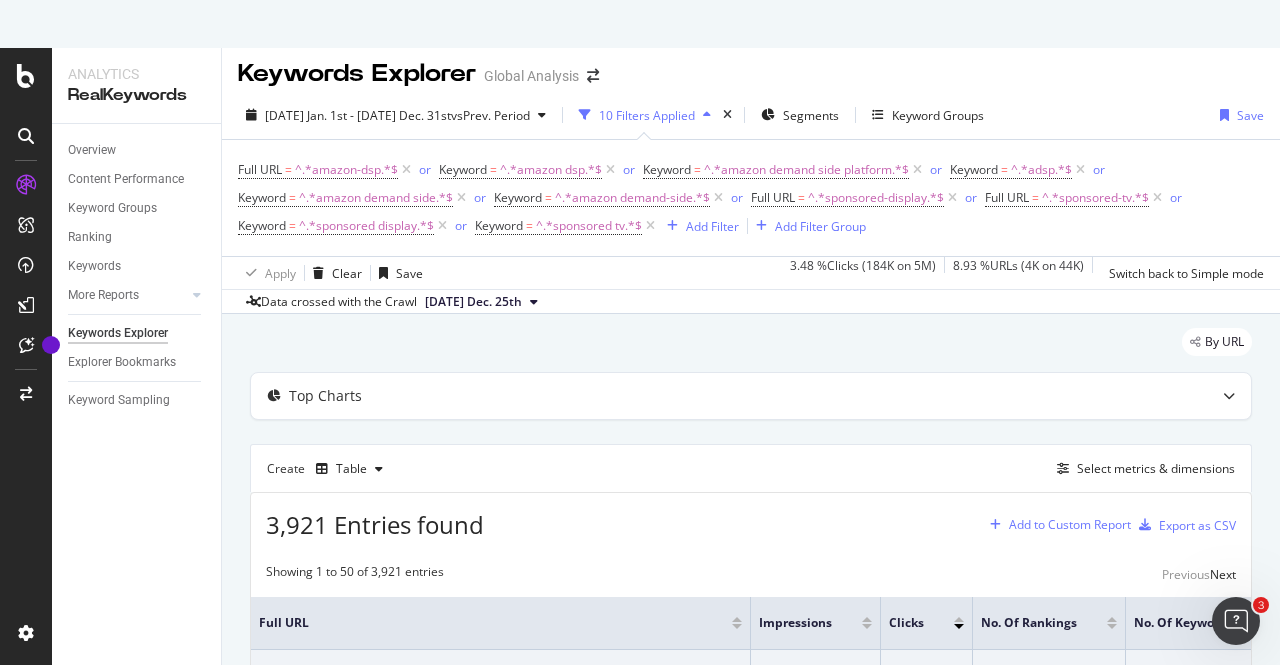 scroll, scrollTop: 0, scrollLeft: 0, axis: both 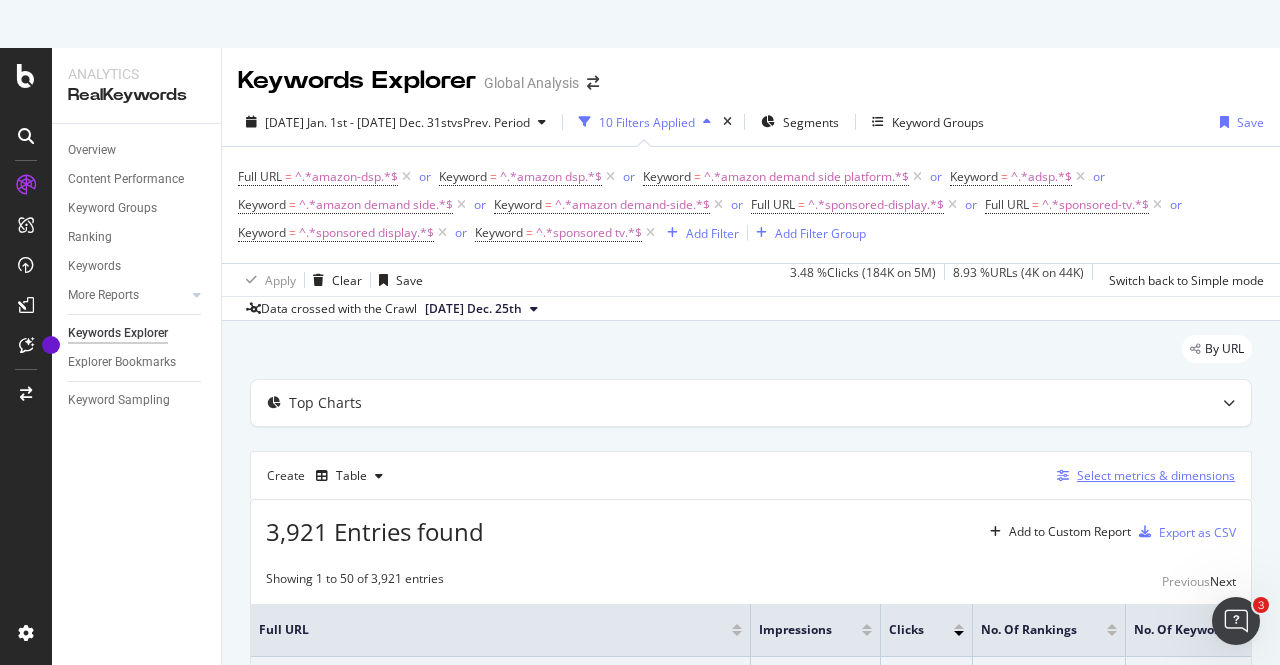 click on "Select metrics & dimensions" at bounding box center [1156, 475] 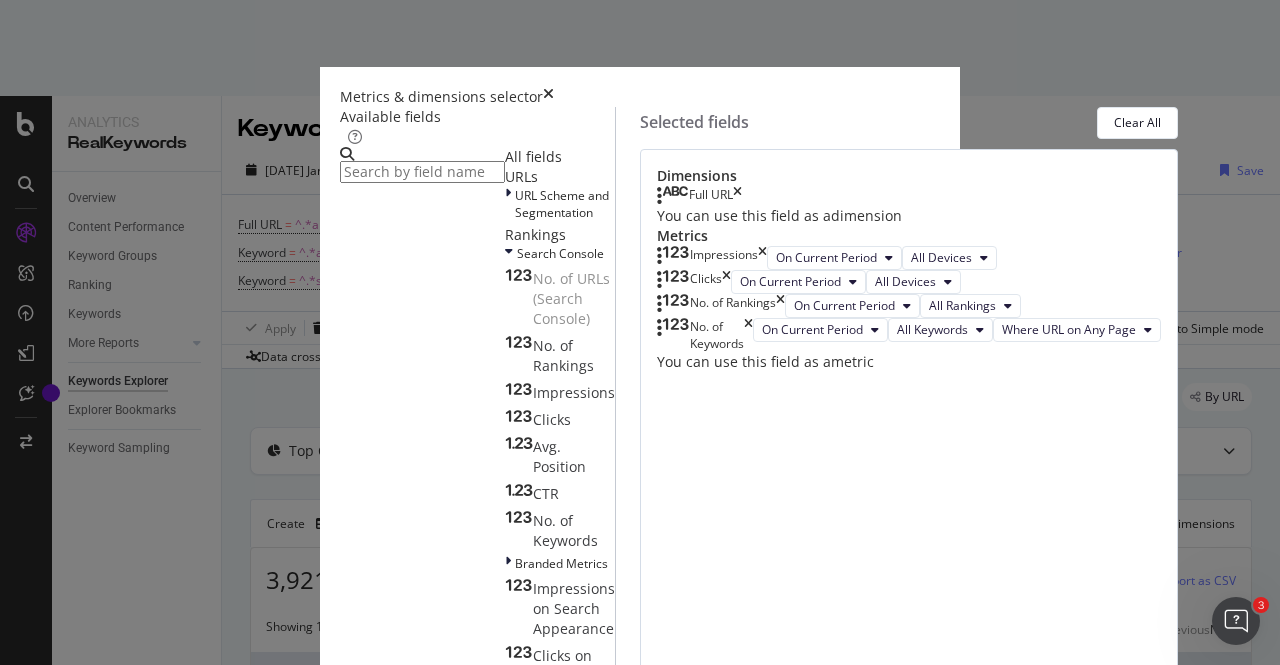 scroll, scrollTop: 0, scrollLeft: 0, axis: both 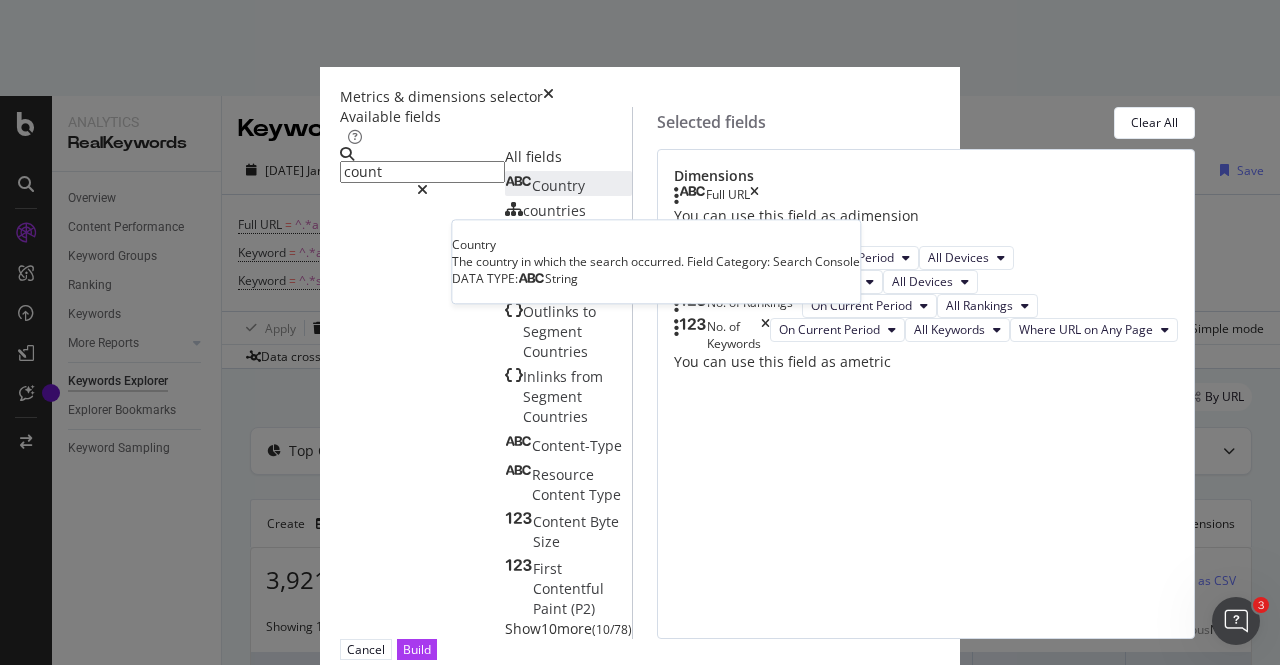 type on "count" 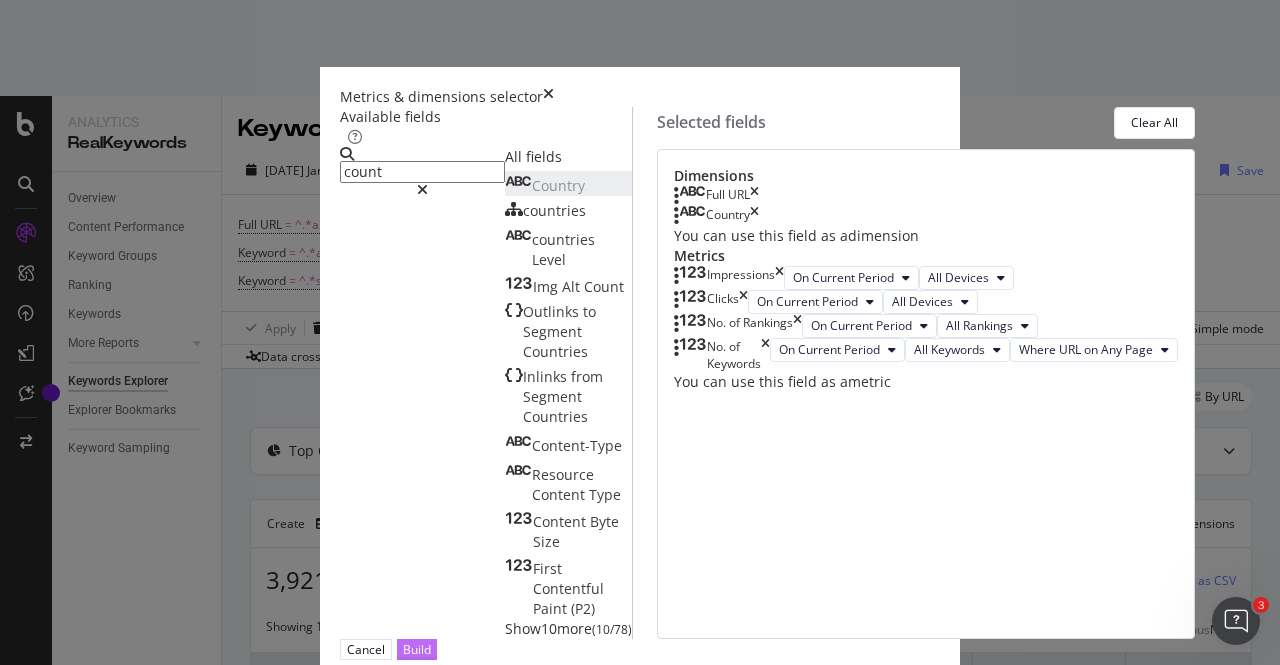 click on "Build" at bounding box center (417, 649) 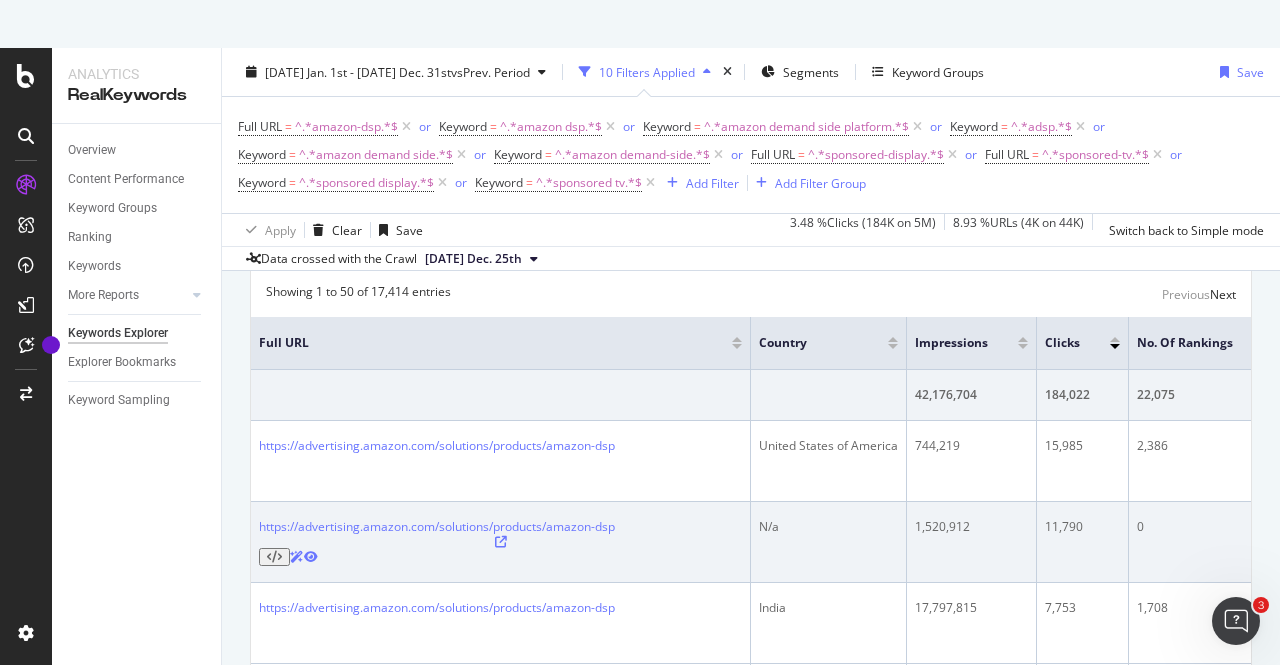 scroll, scrollTop: 256, scrollLeft: 0, axis: vertical 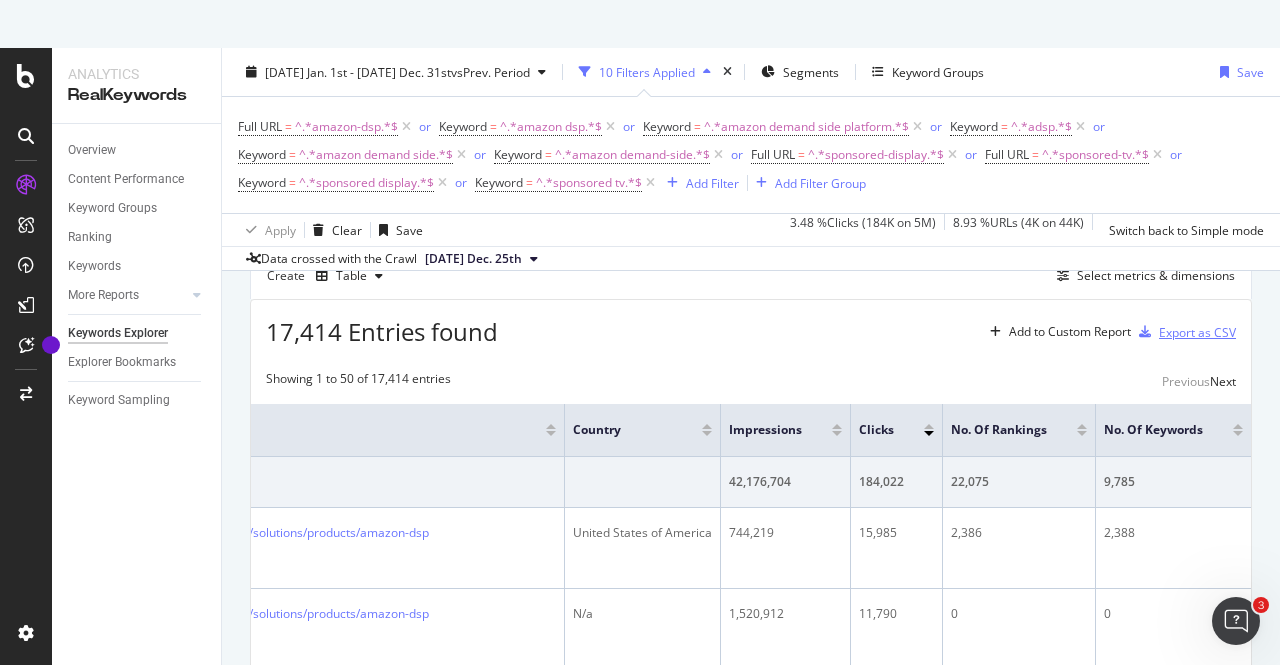 click on "Export as CSV" at bounding box center [1197, 332] 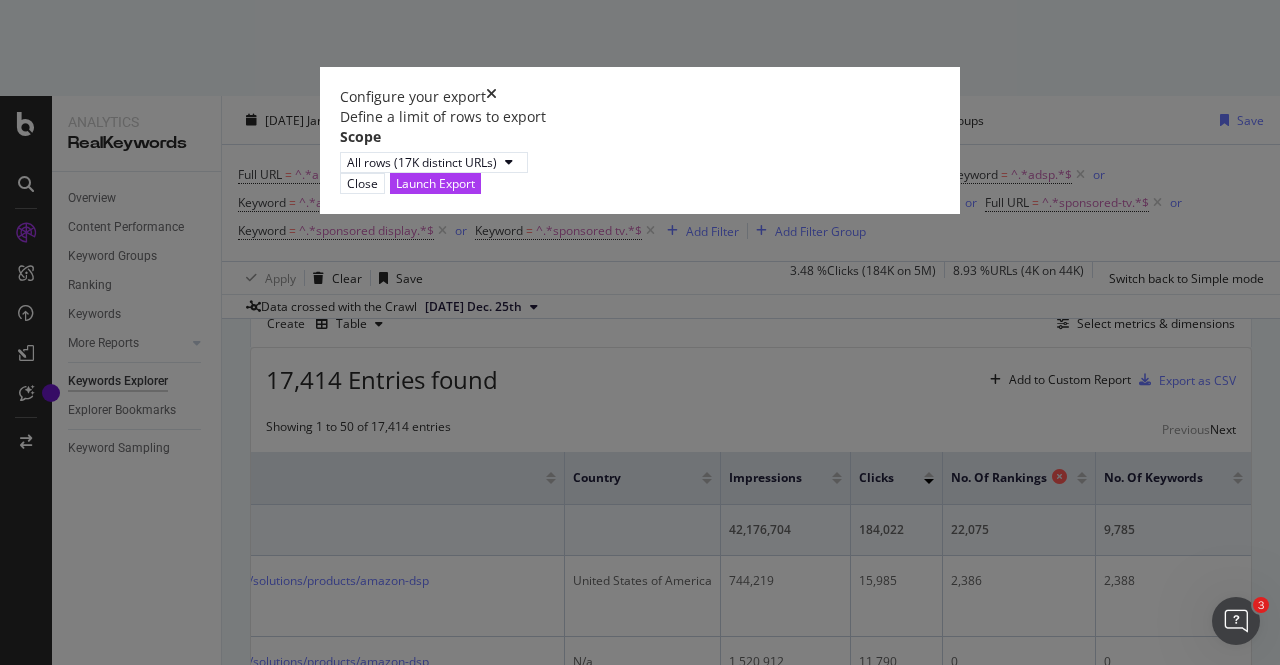 click on "Launch Export" at bounding box center (435, 183) 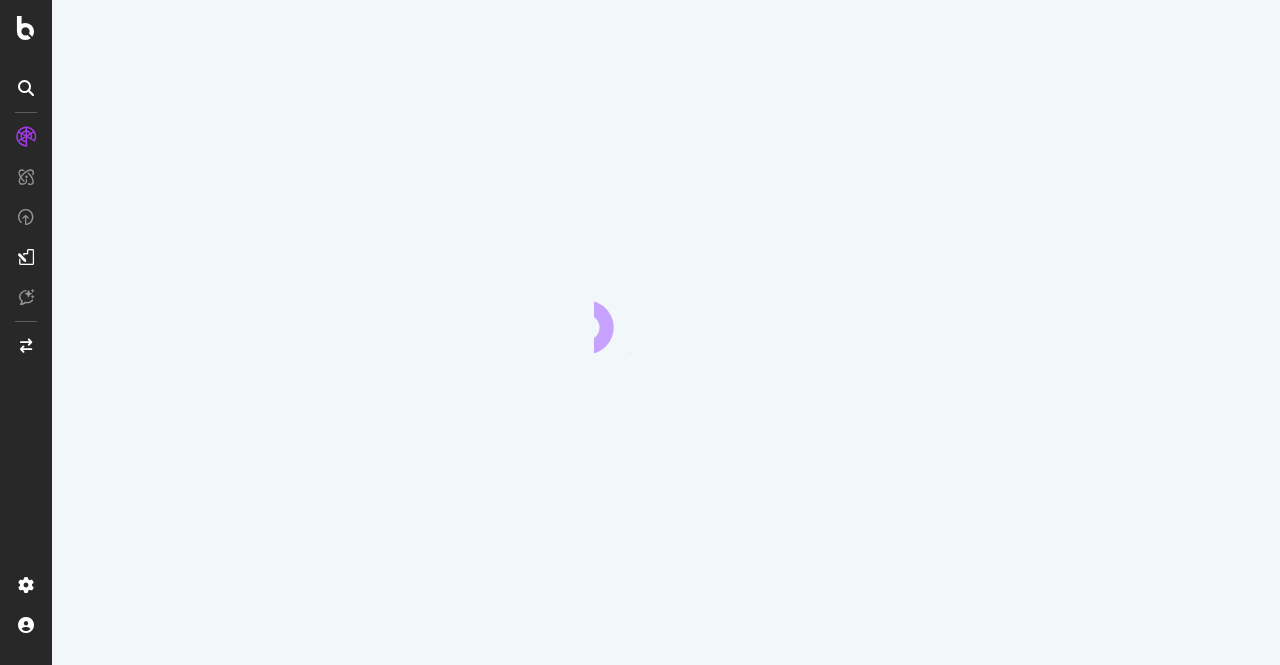 scroll, scrollTop: 0, scrollLeft: 0, axis: both 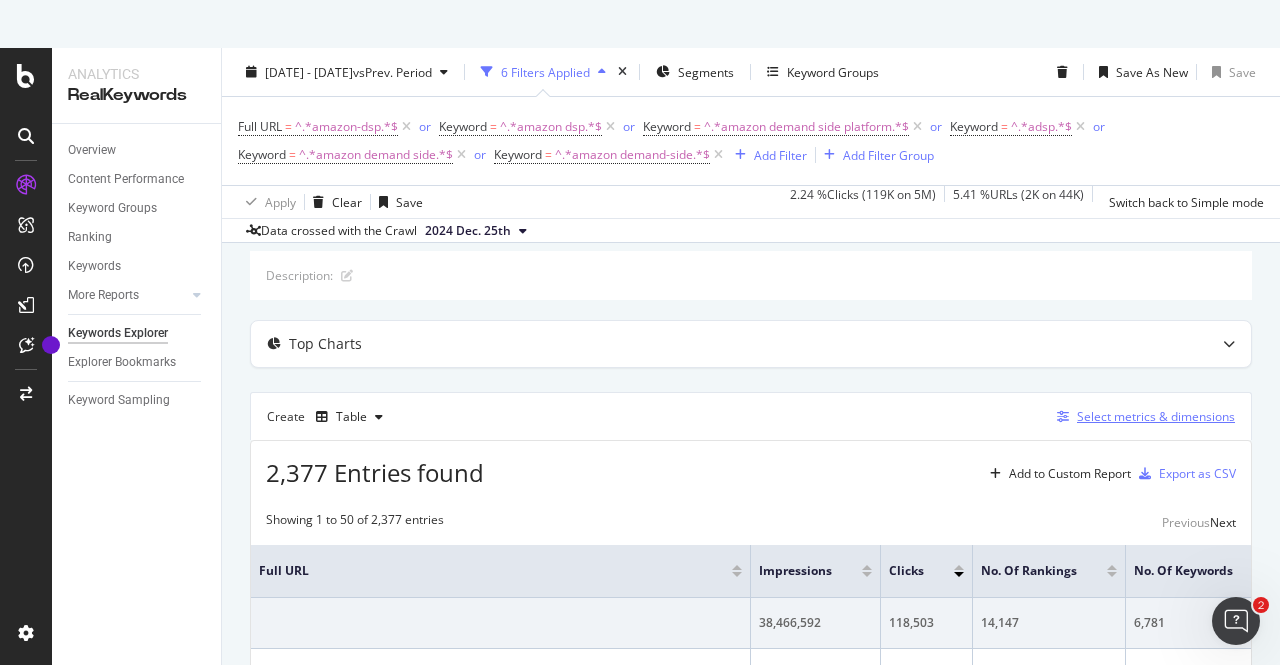 click on "Select metrics & dimensions" at bounding box center (1156, 416) 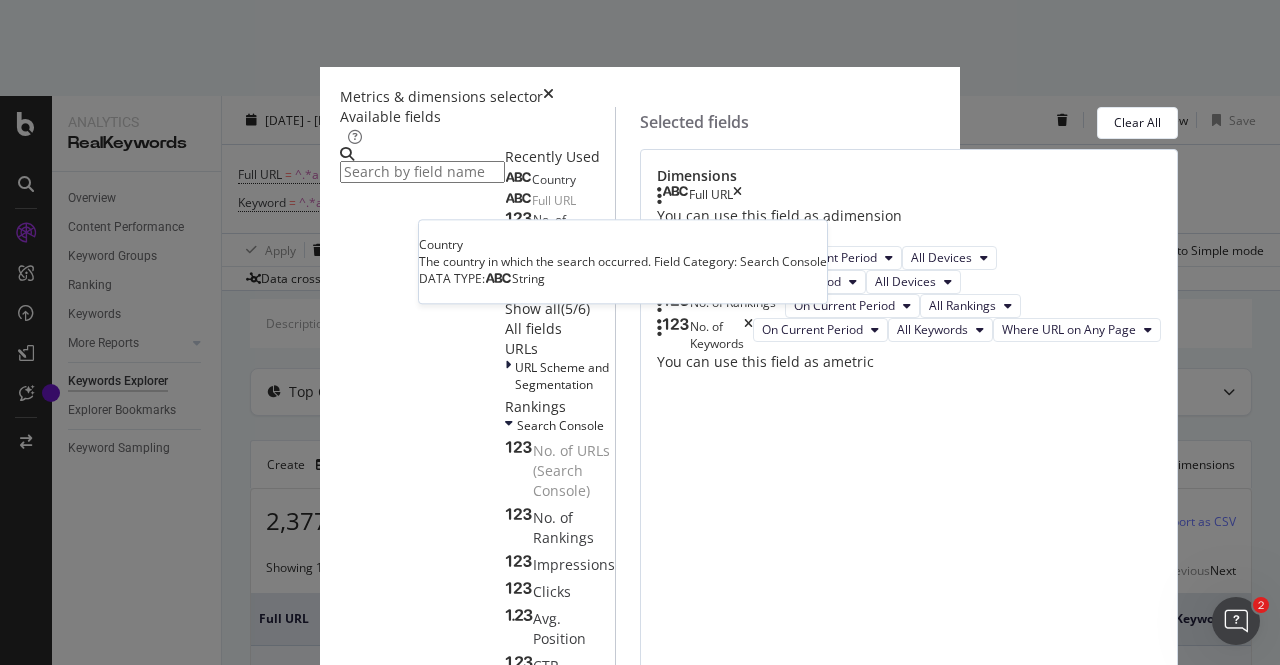 click on "Country" at bounding box center [540, 180] 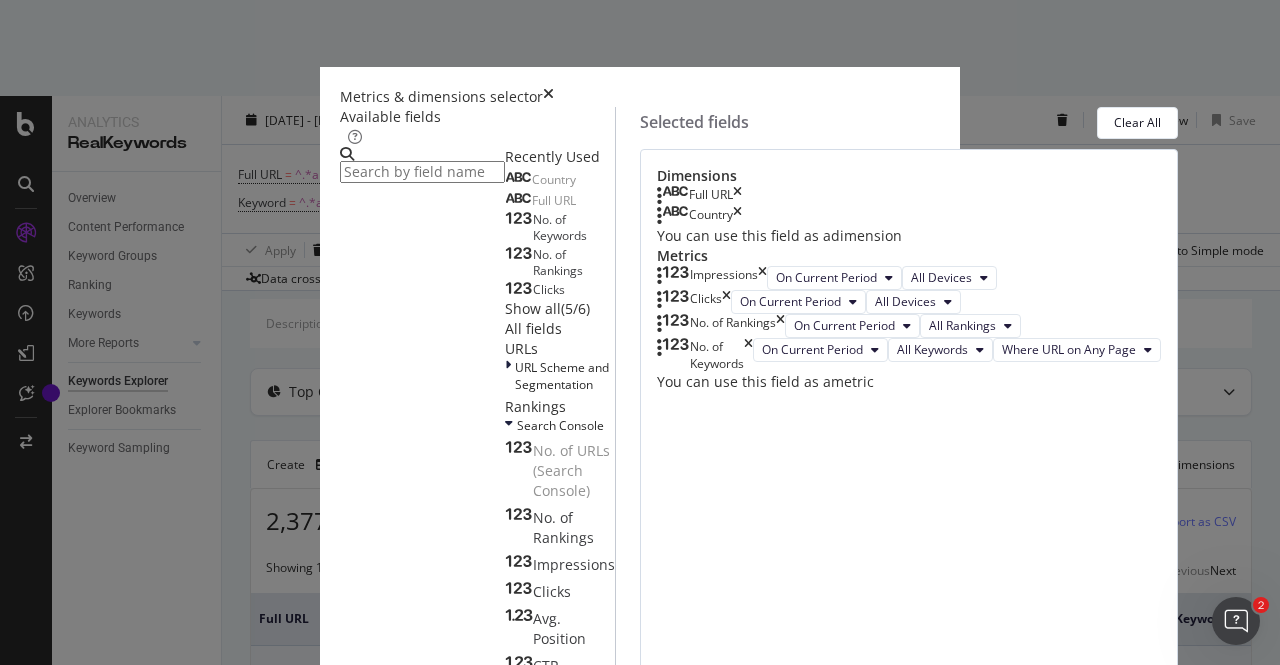 click on "Build" at bounding box center (417, 3571) 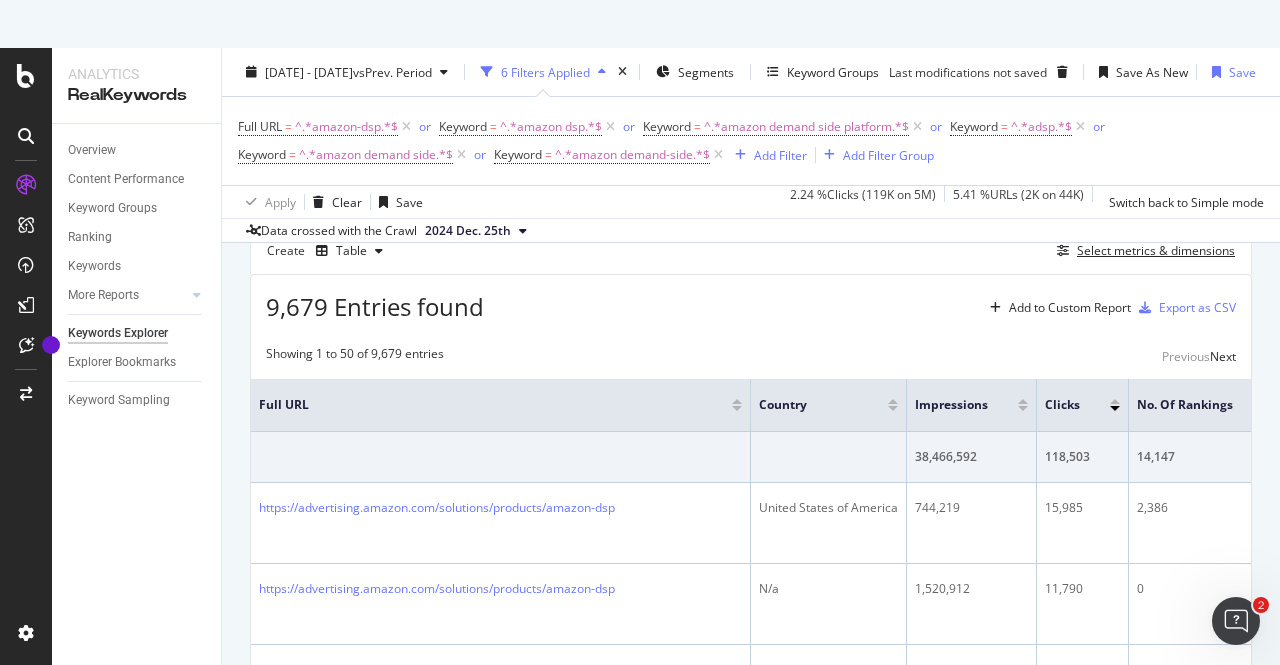 scroll, scrollTop: 300, scrollLeft: 0, axis: vertical 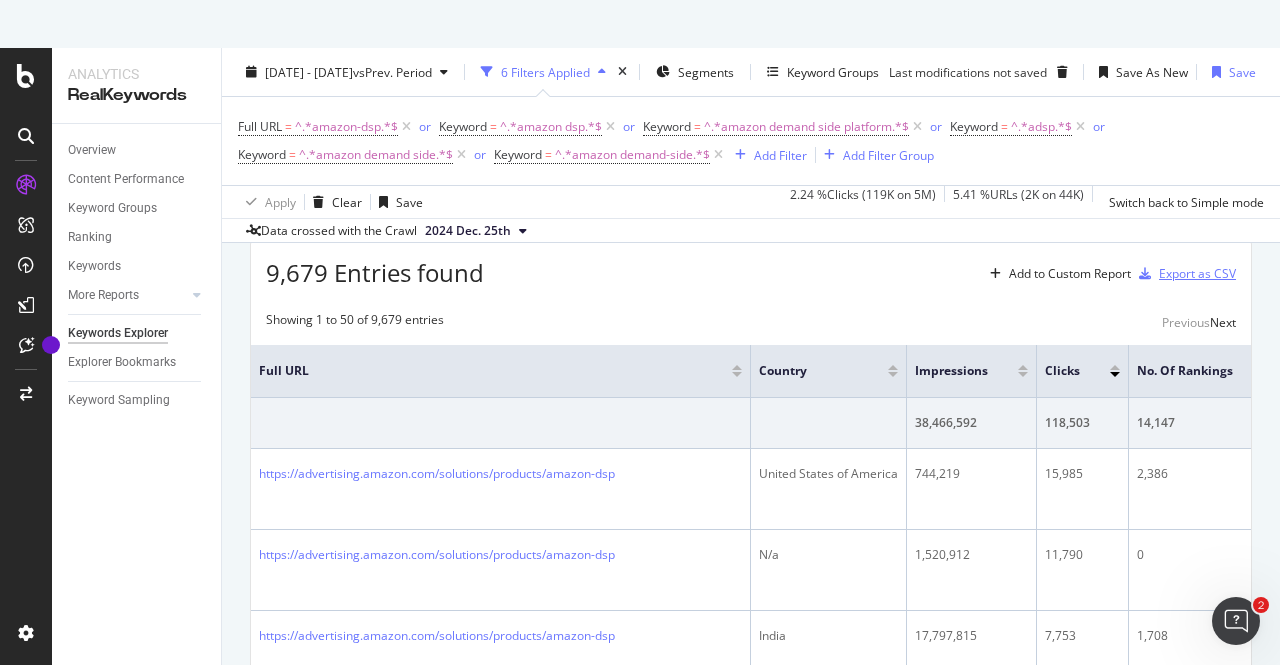 click on "Export as CSV" at bounding box center (1197, 273) 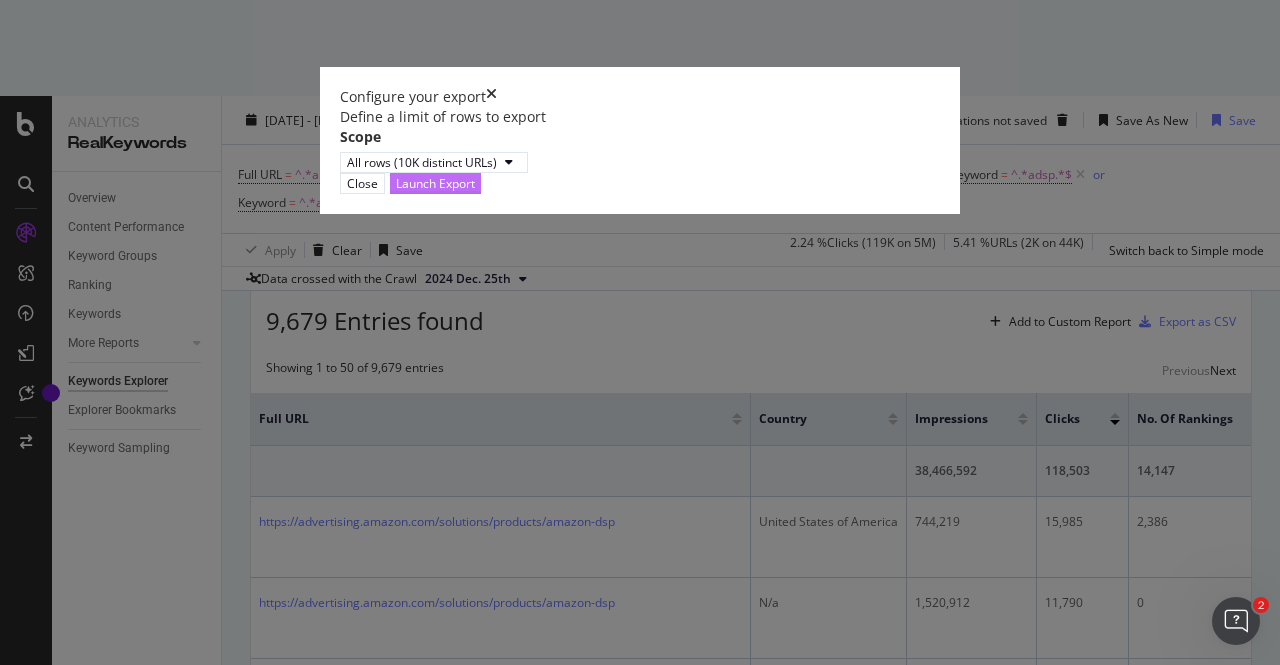 click on "Launch Export" at bounding box center (435, 183) 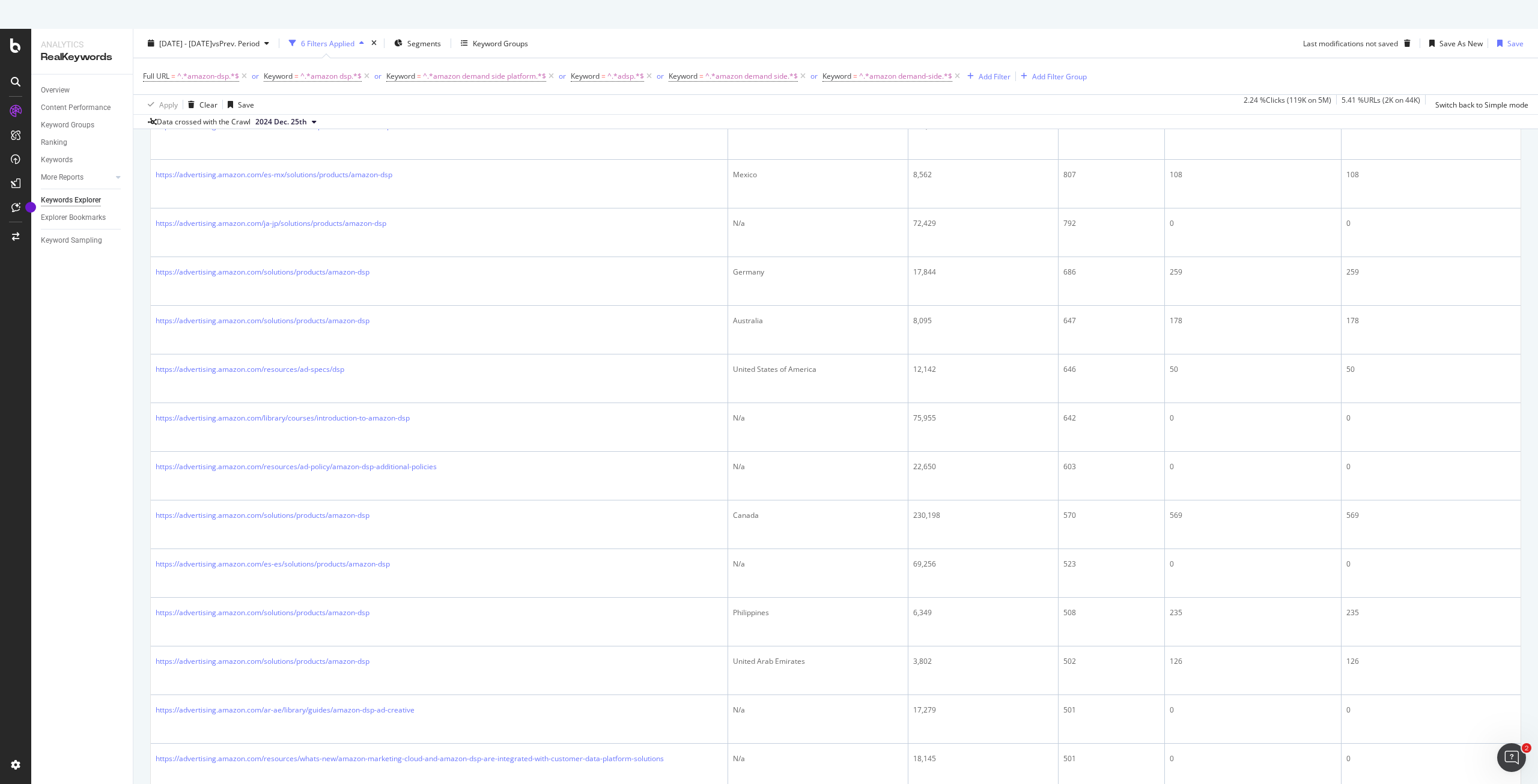 scroll, scrollTop: 1311, scrollLeft: 0, axis: vertical 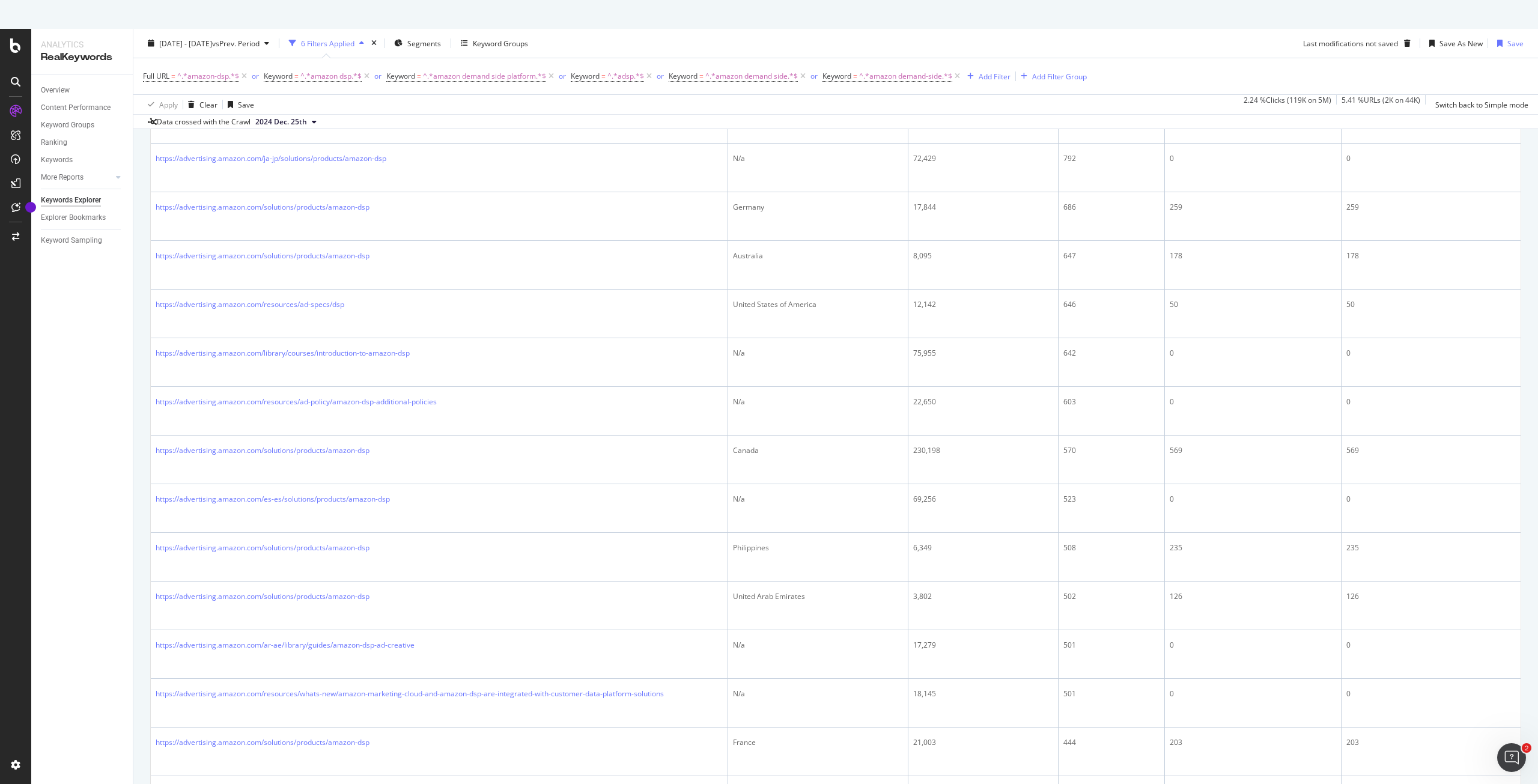 click on "Next" at bounding box center (1504, 1567) 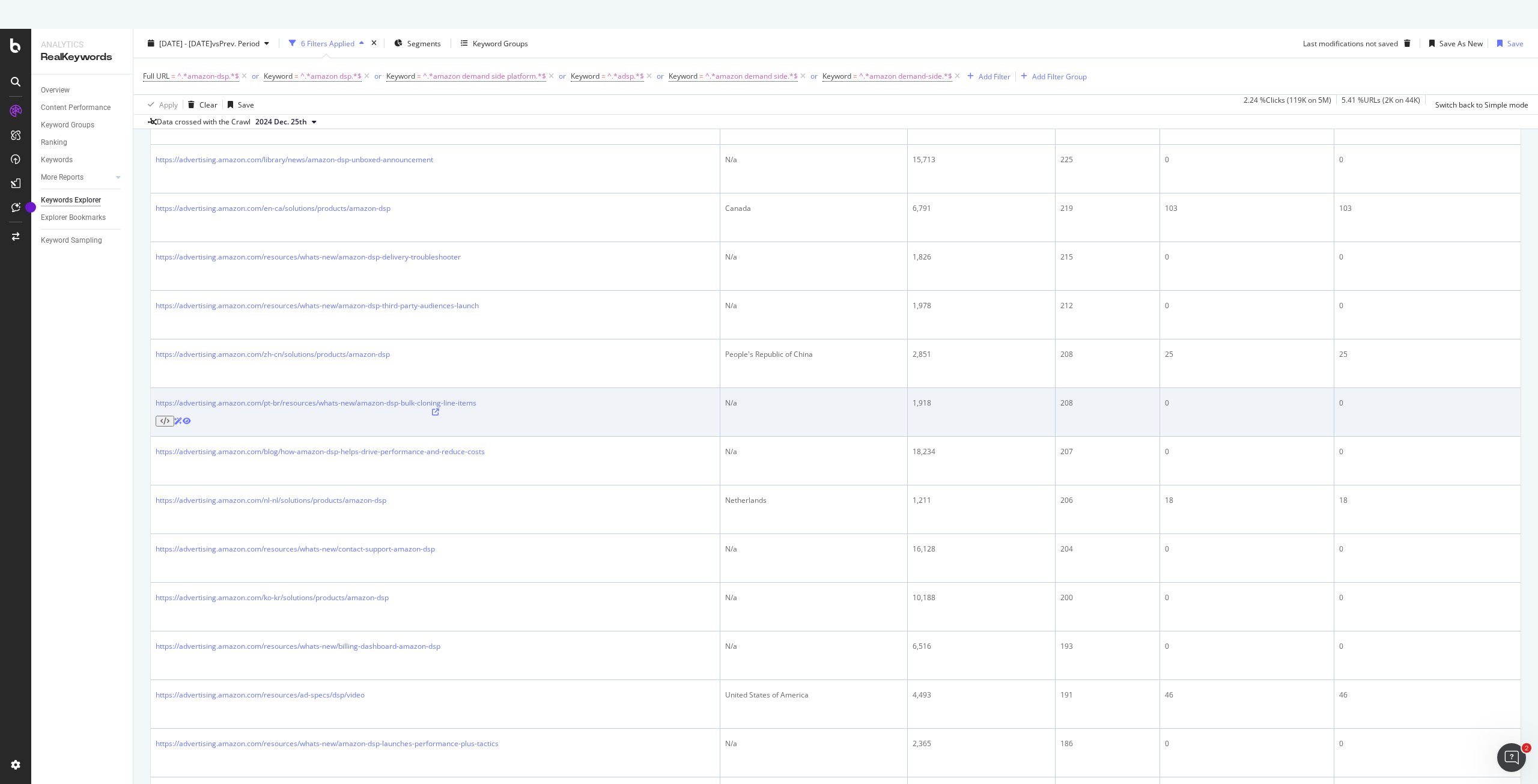 scroll, scrollTop: 1311, scrollLeft: 0, axis: vertical 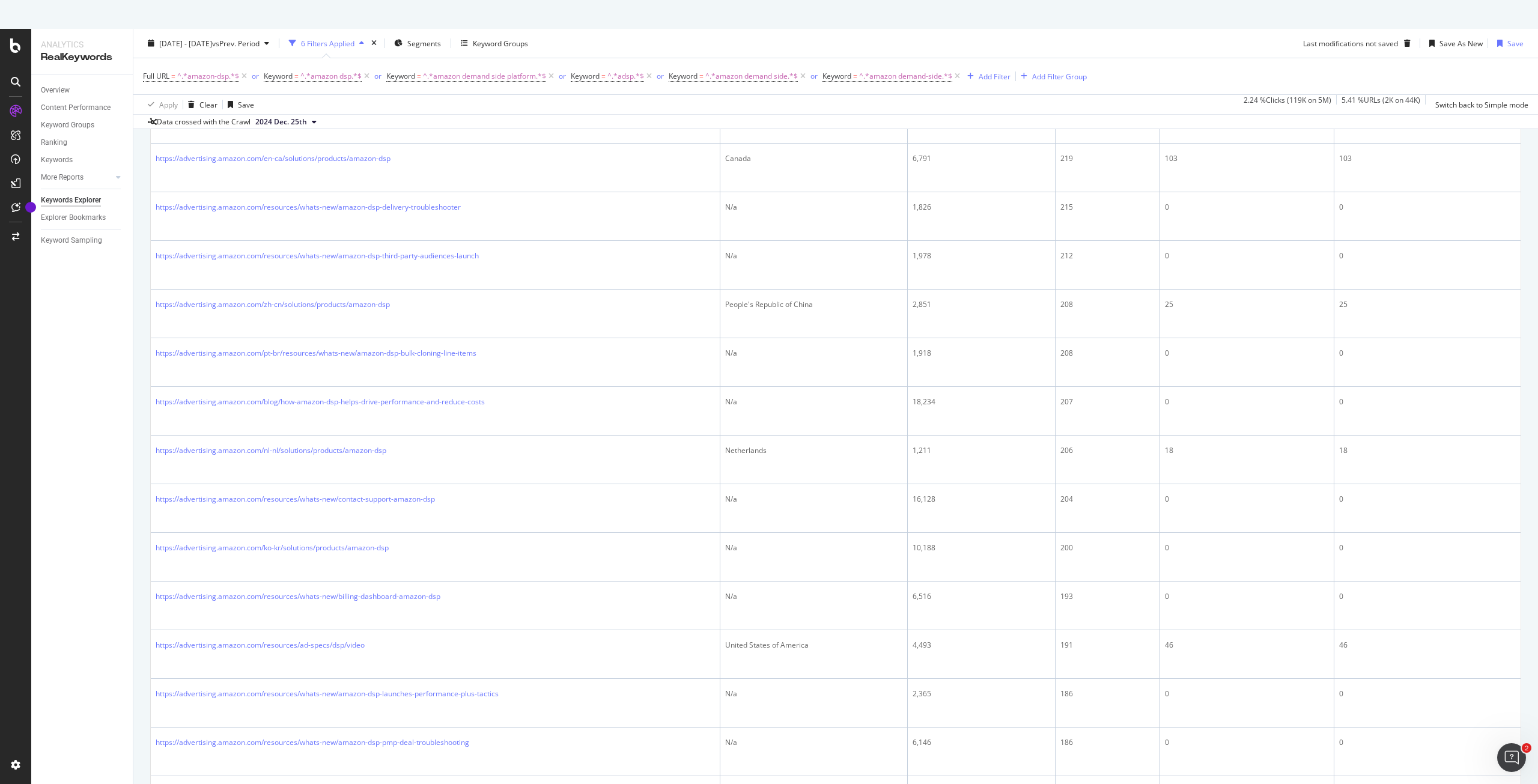 click on "Next" at bounding box center [1504, 1567] 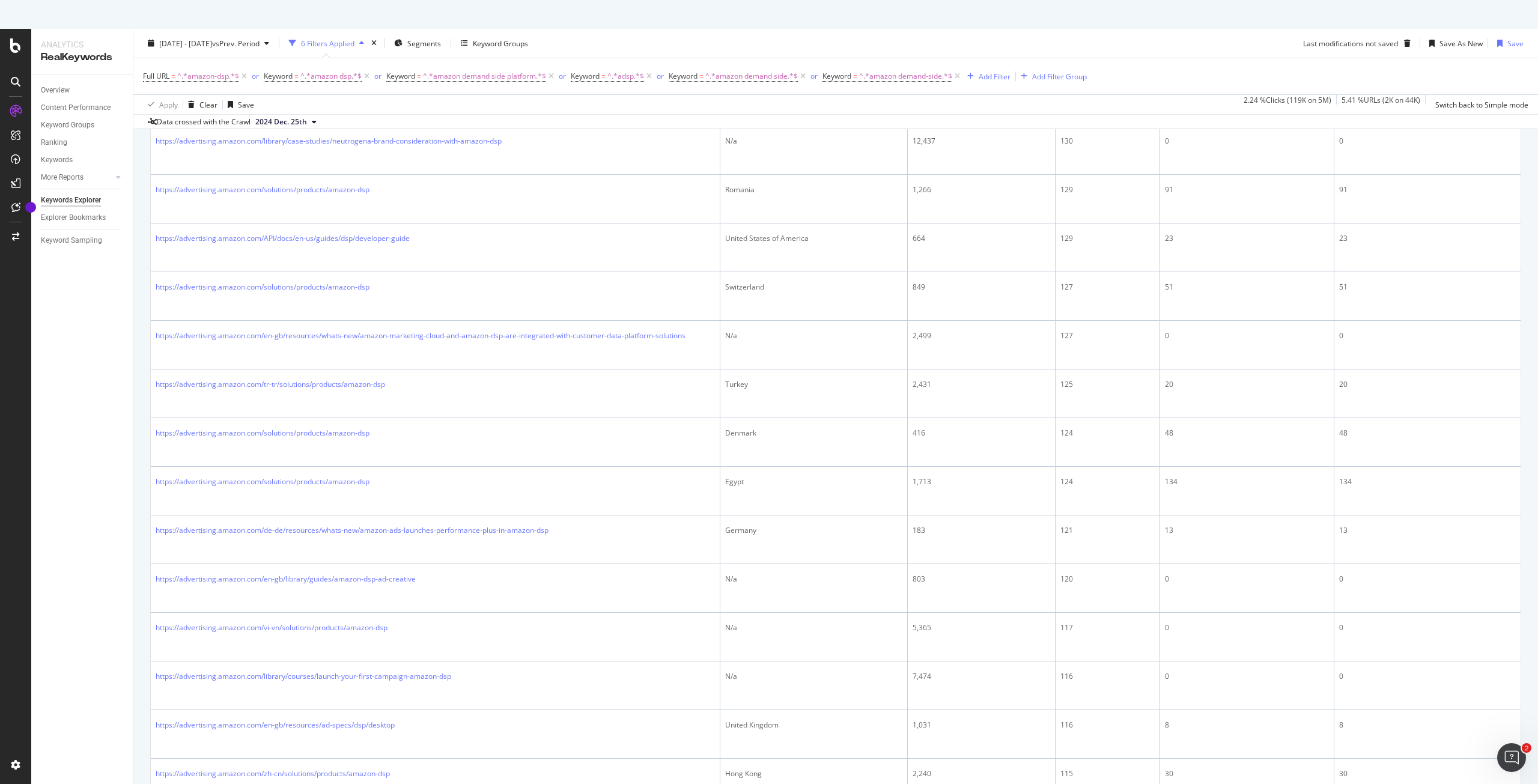 scroll, scrollTop: 961, scrollLeft: 0, axis: vertical 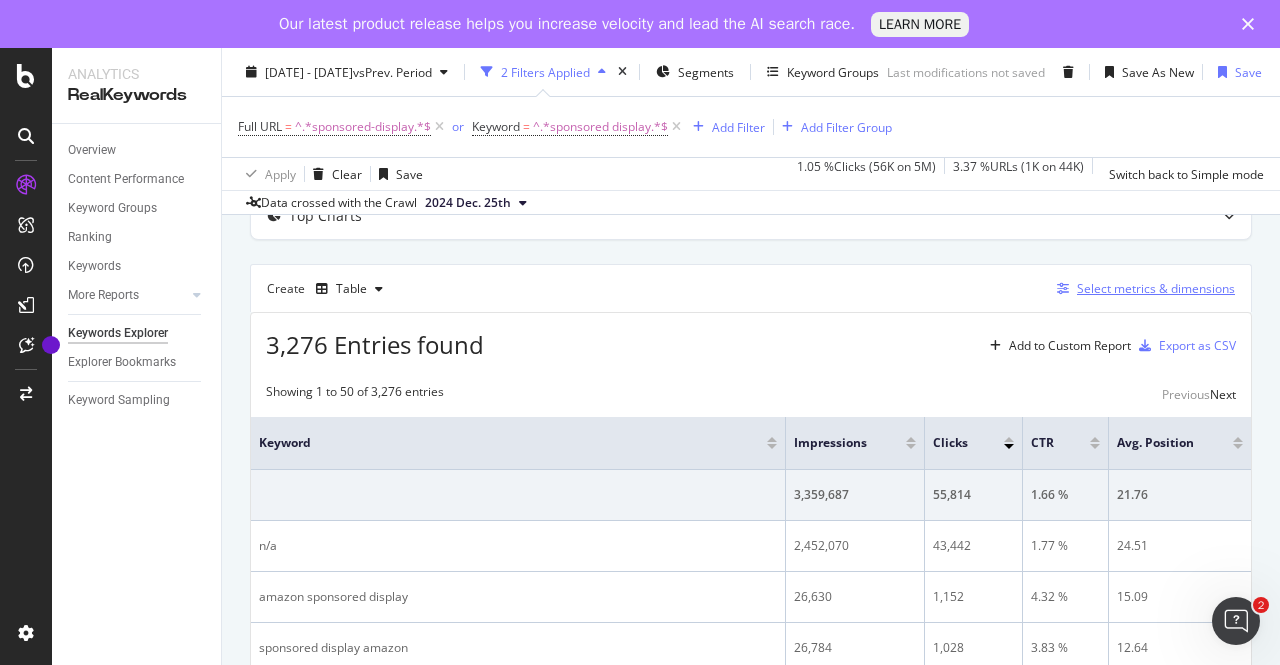 click on "Select metrics & dimensions" at bounding box center (1156, 288) 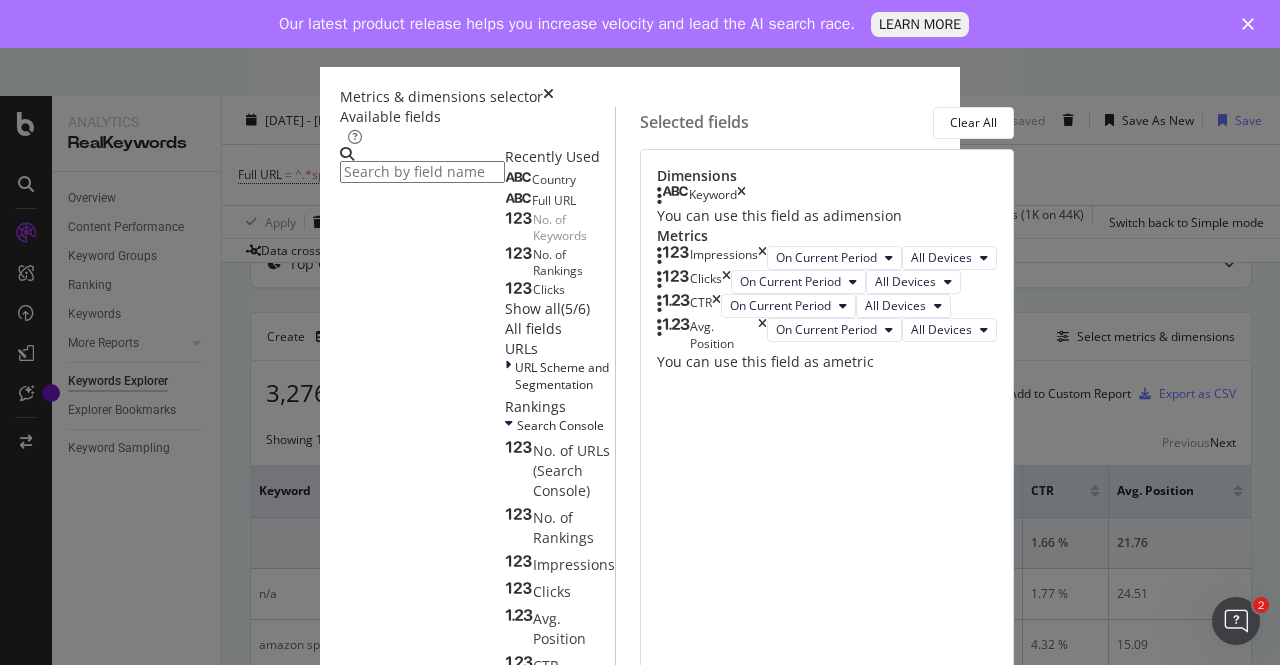 click on "Country" at bounding box center (540, 180) 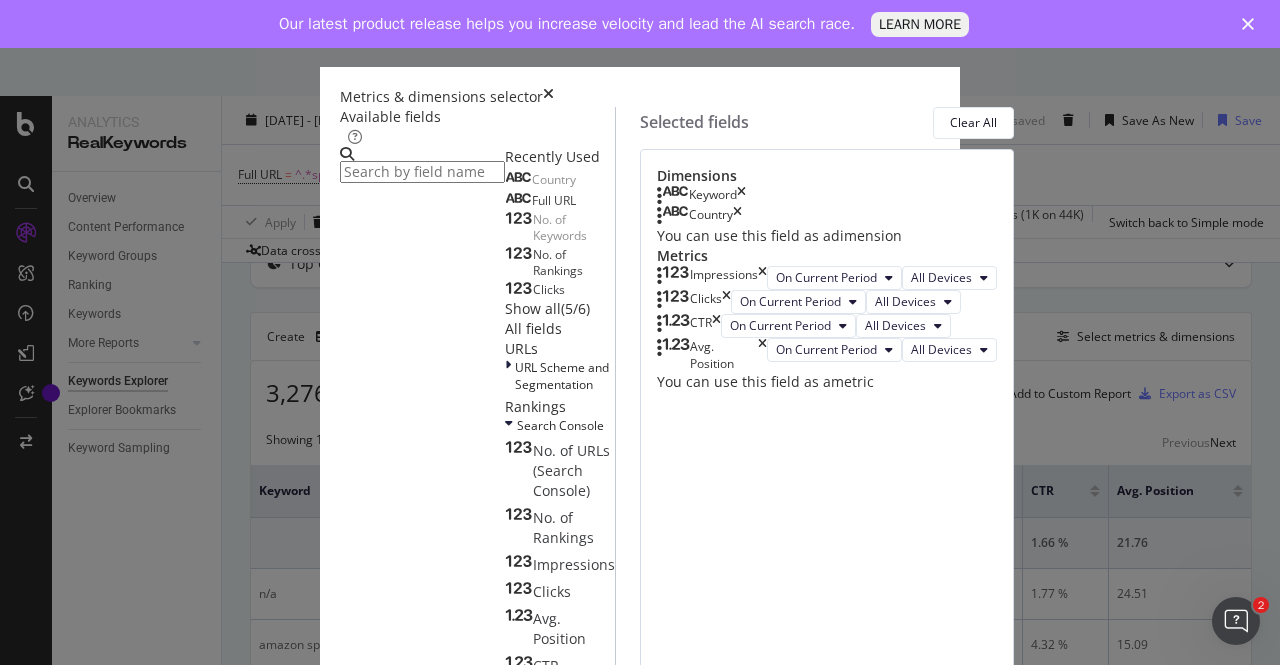 click on "Build" at bounding box center [417, 3571] 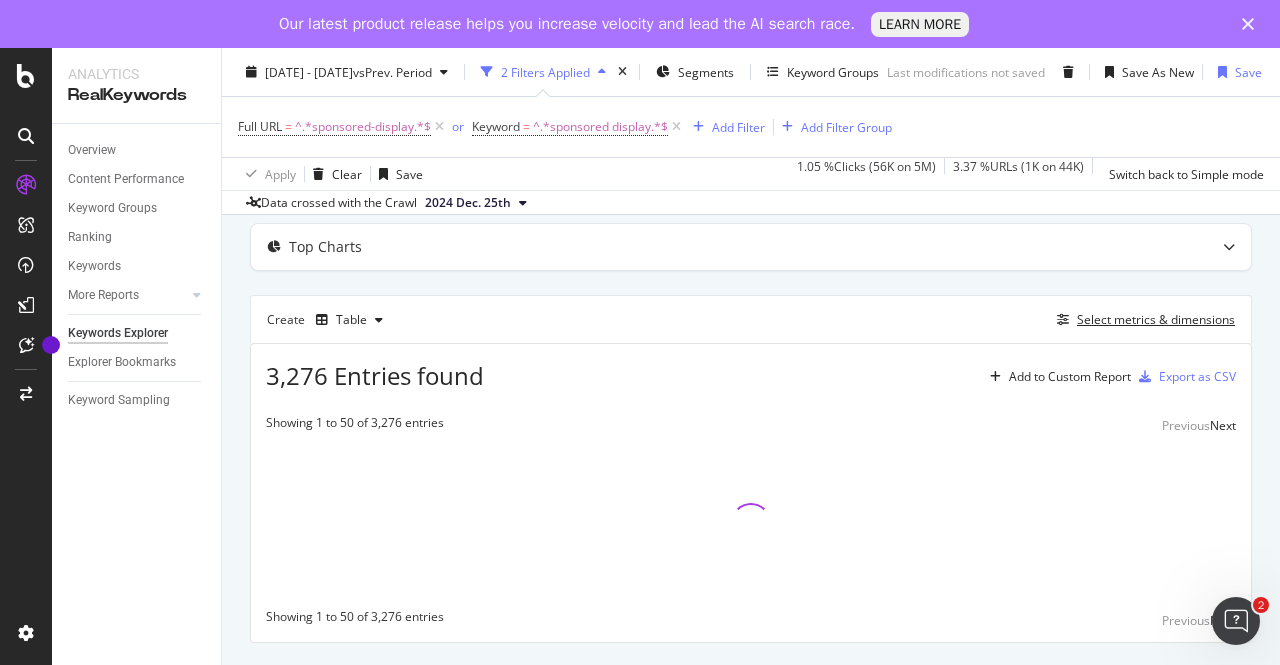 scroll, scrollTop: 183, scrollLeft: 0, axis: vertical 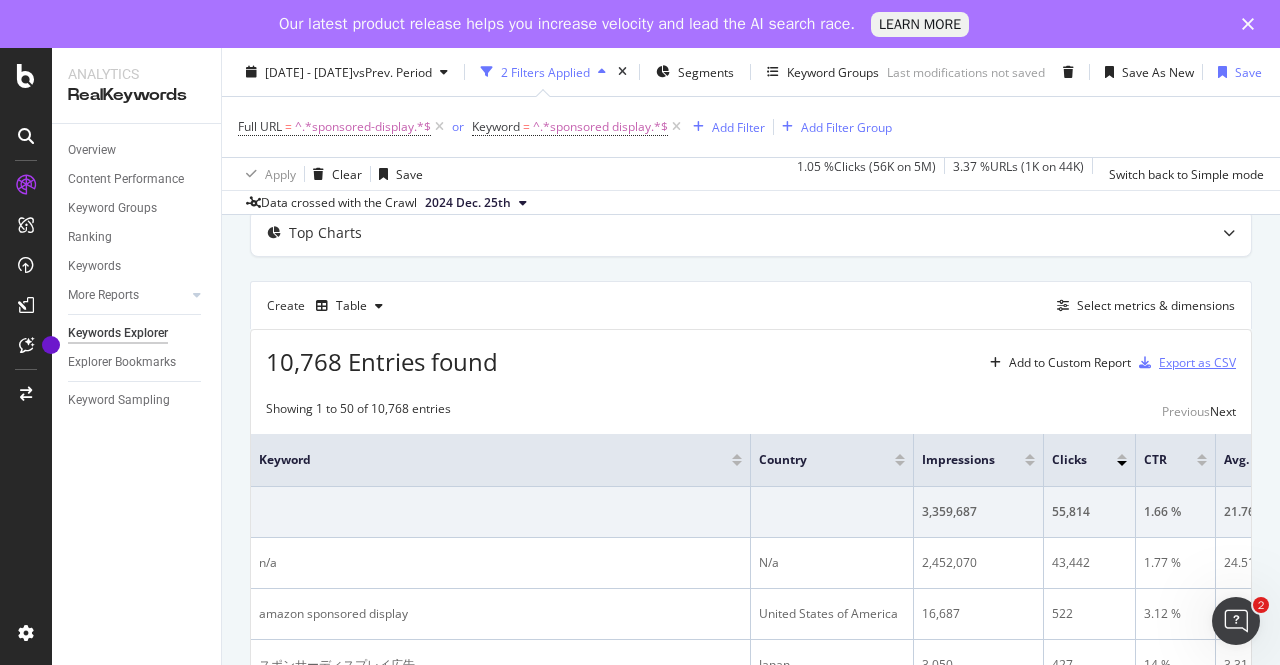click on "Export as CSV" at bounding box center [1197, 362] 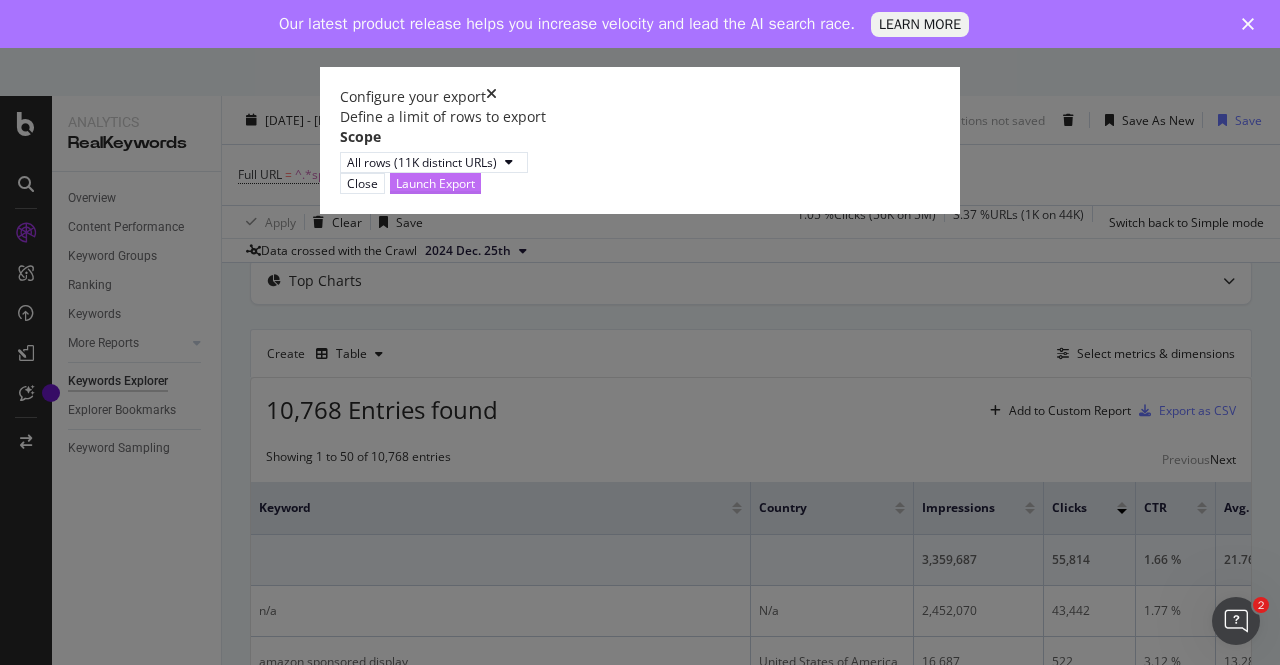 click on "Launch Export" at bounding box center (435, 183) 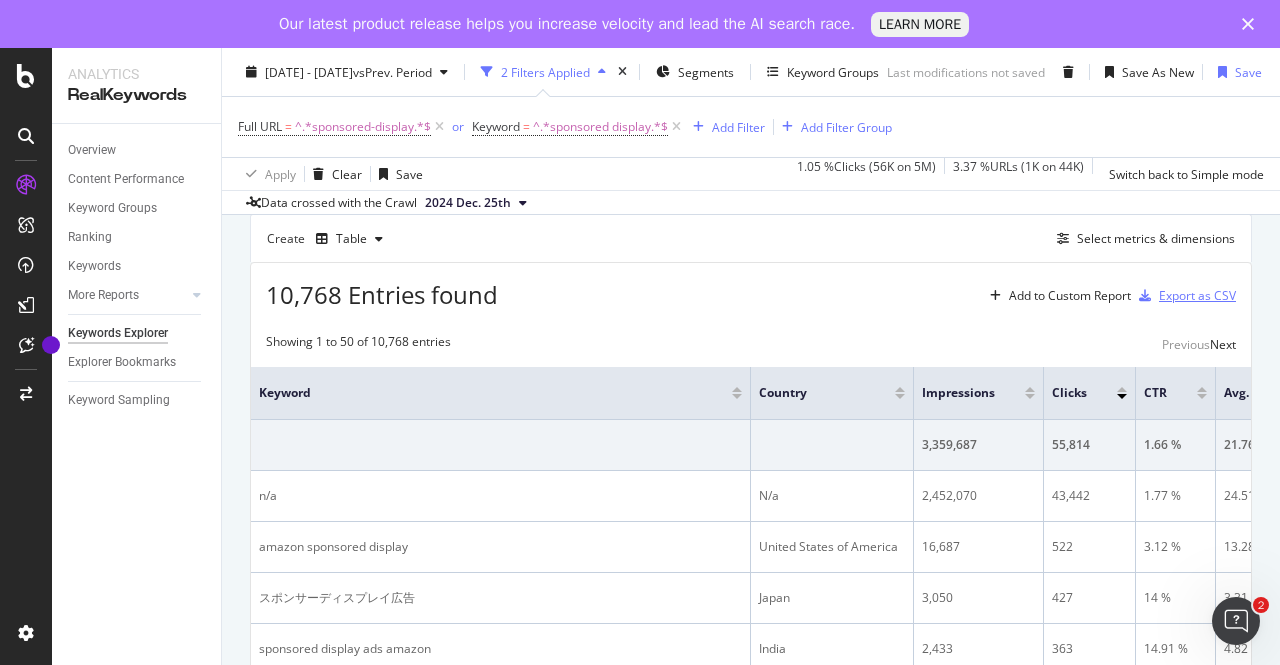 scroll, scrollTop: 251, scrollLeft: 0, axis: vertical 